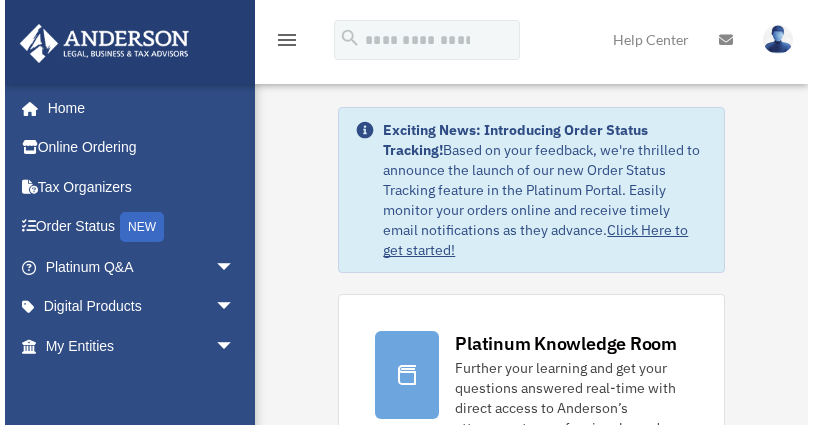 scroll, scrollTop: 0, scrollLeft: 0, axis: both 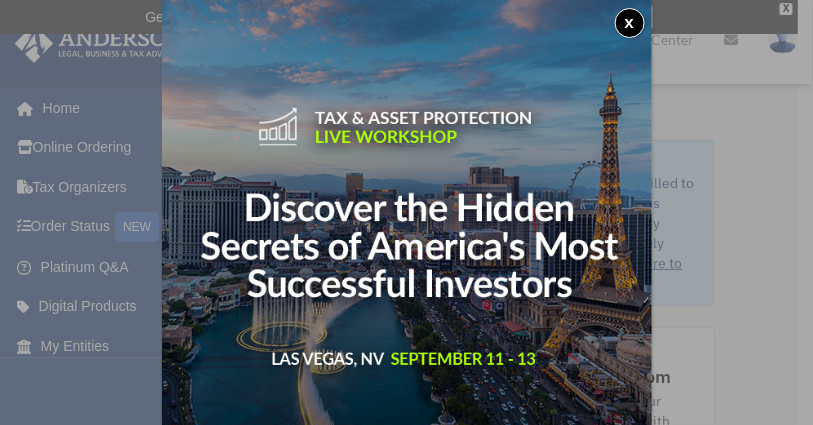 click on "x" at bounding box center (630, 23) 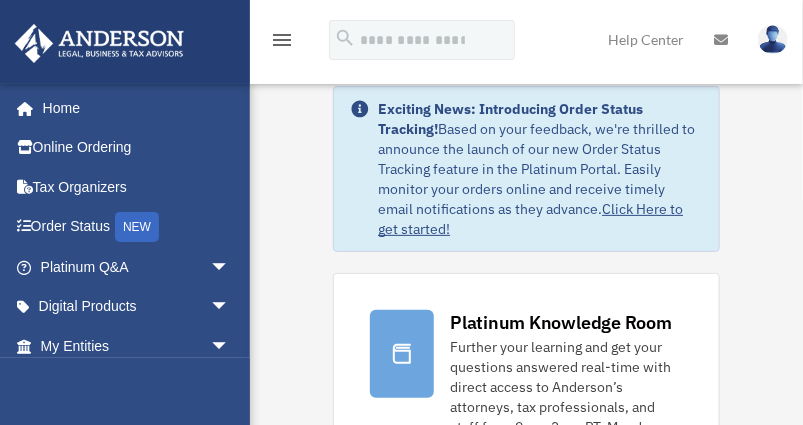 scroll, scrollTop: 68, scrollLeft: 0, axis: vertical 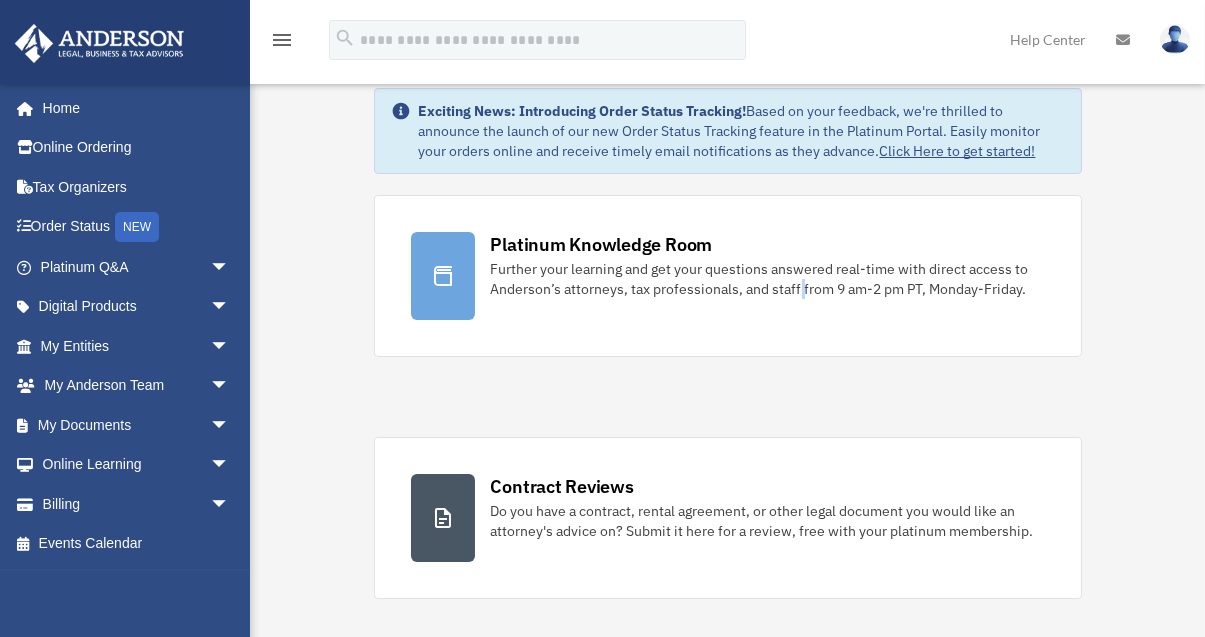 drag, startPoint x: 799, startPoint y: 4, endPoint x: 652, endPoint y: 392, distance: 414.91324 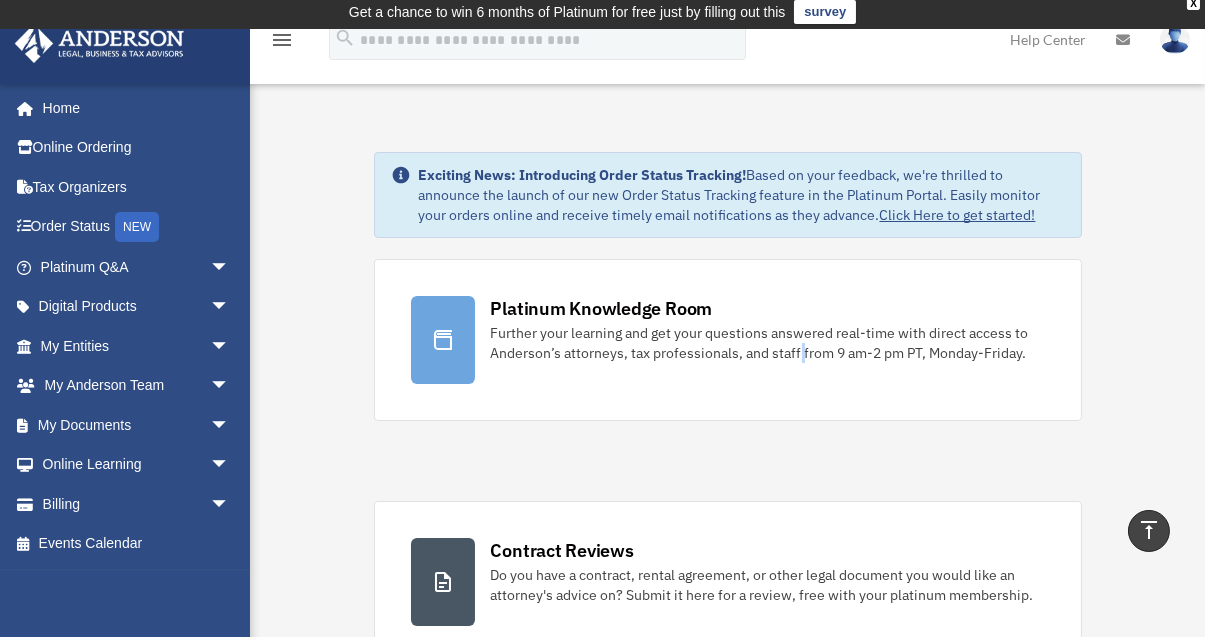 scroll, scrollTop: 0, scrollLeft: 0, axis: both 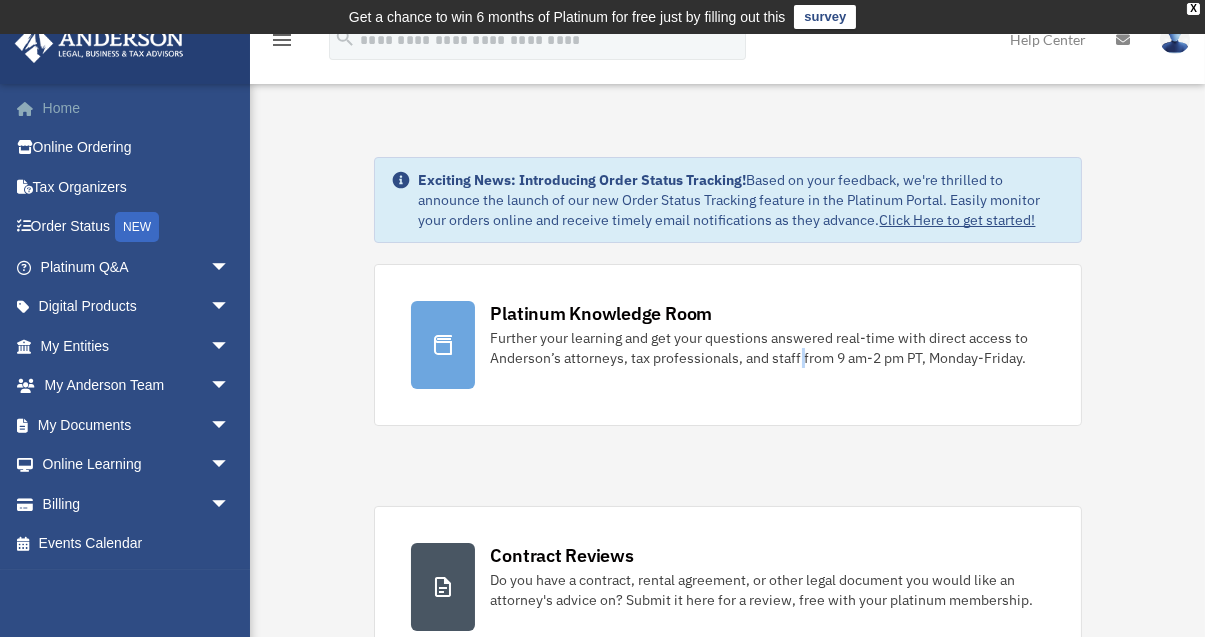 click on "Home" at bounding box center (137, 108) 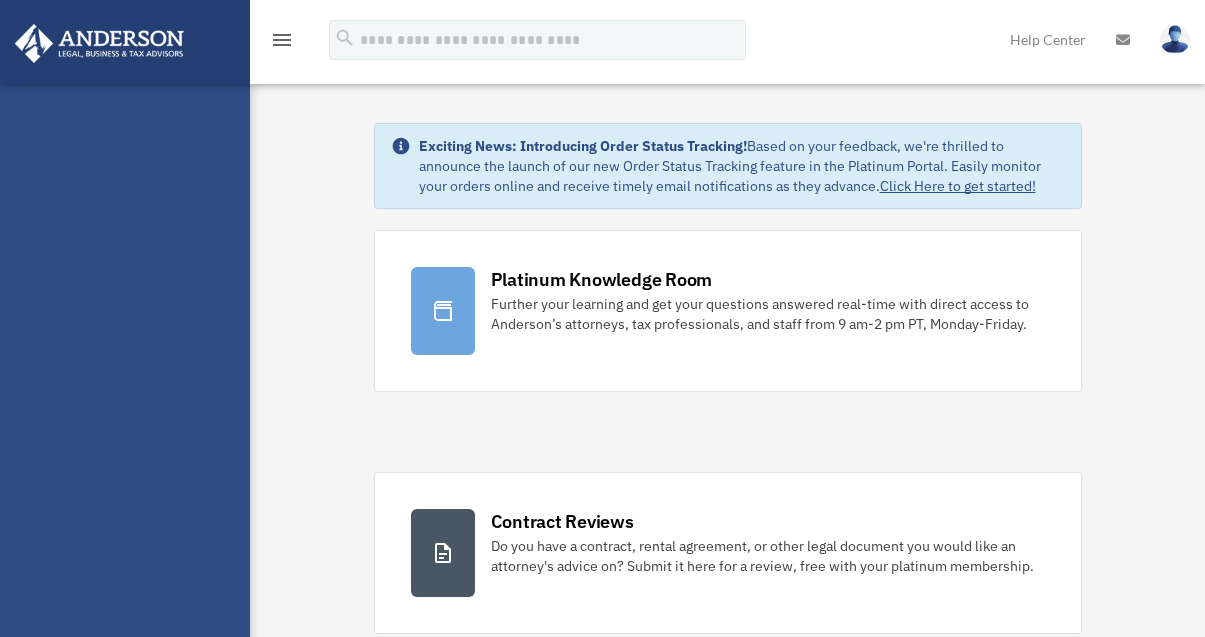 scroll, scrollTop: 0, scrollLeft: 0, axis: both 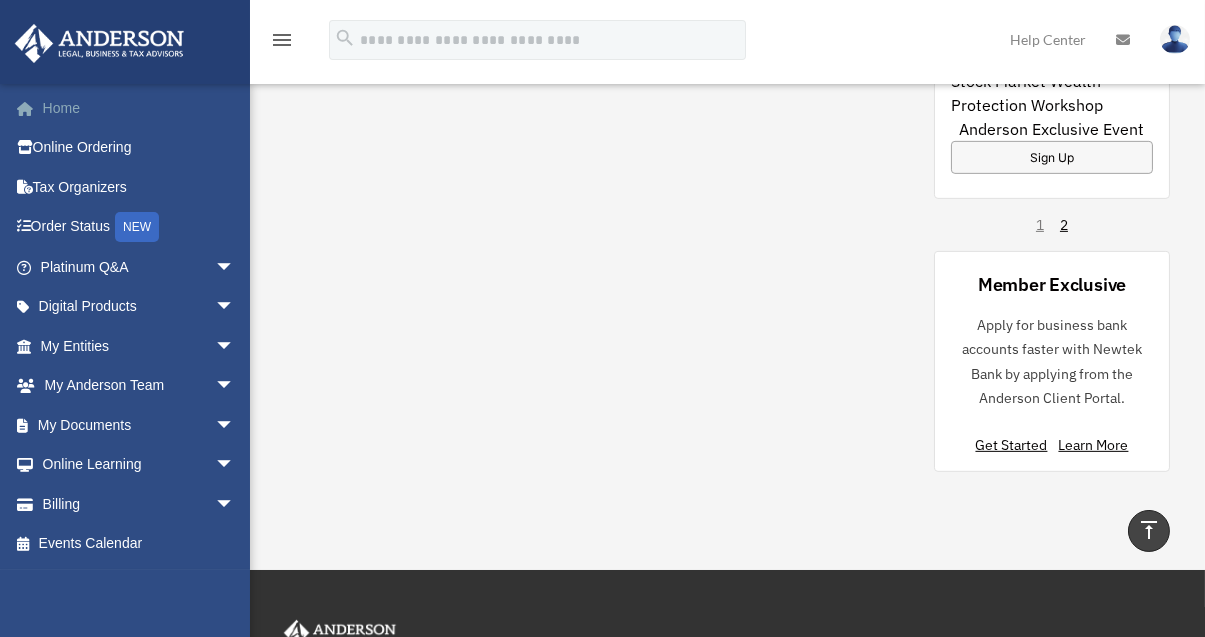 click on "Home" at bounding box center [139, 108] 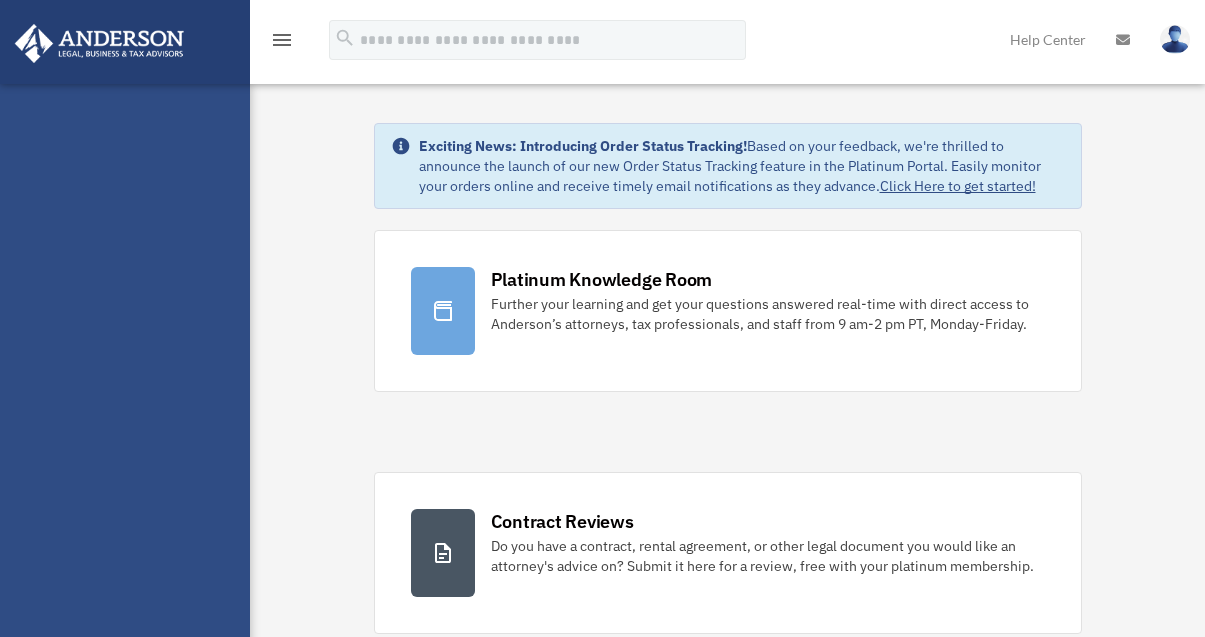 scroll, scrollTop: 0, scrollLeft: 0, axis: both 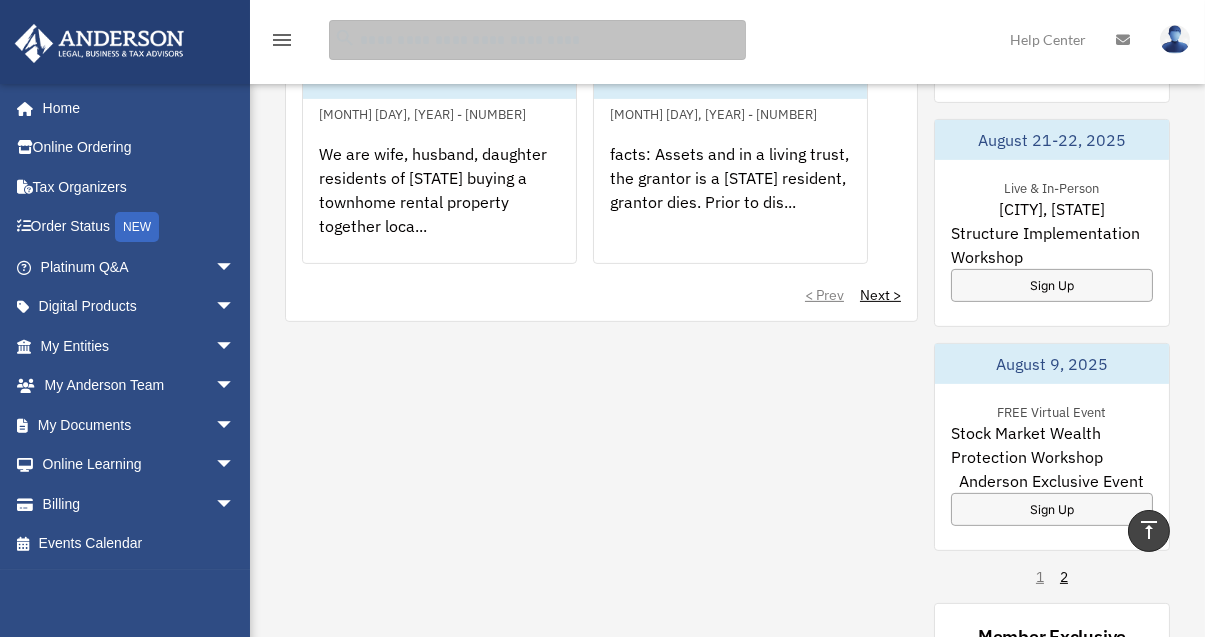 click at bounding box center [537, 40] 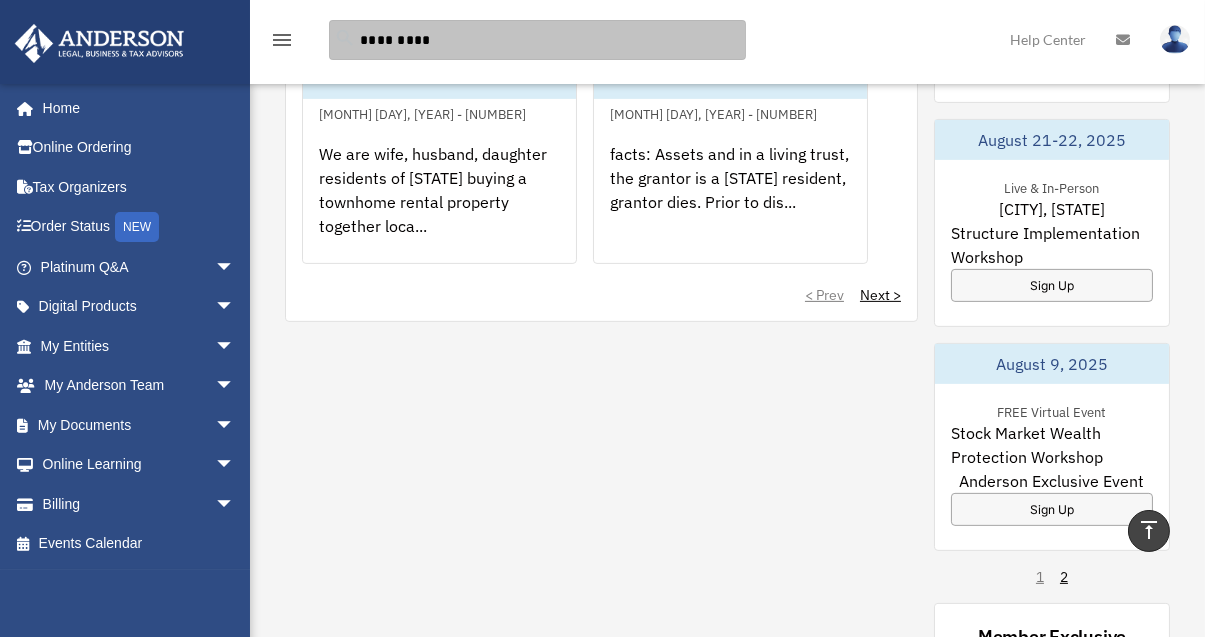 type on "*********" 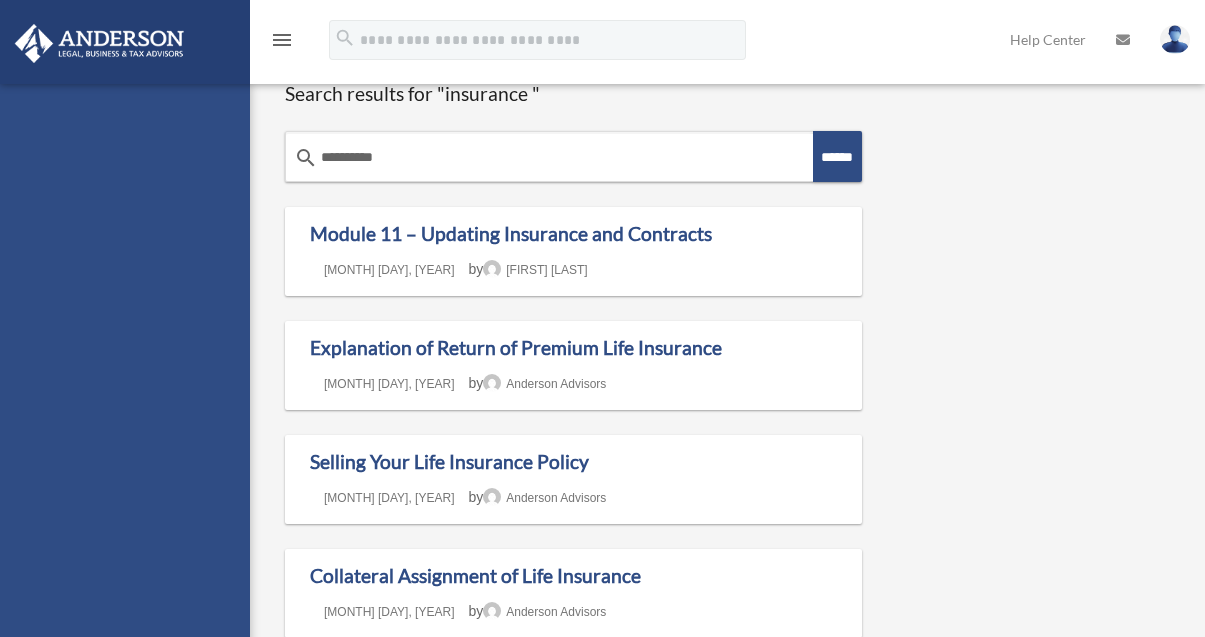 scroll, scrollTop: 0, scrollLeft: 0, axis: both 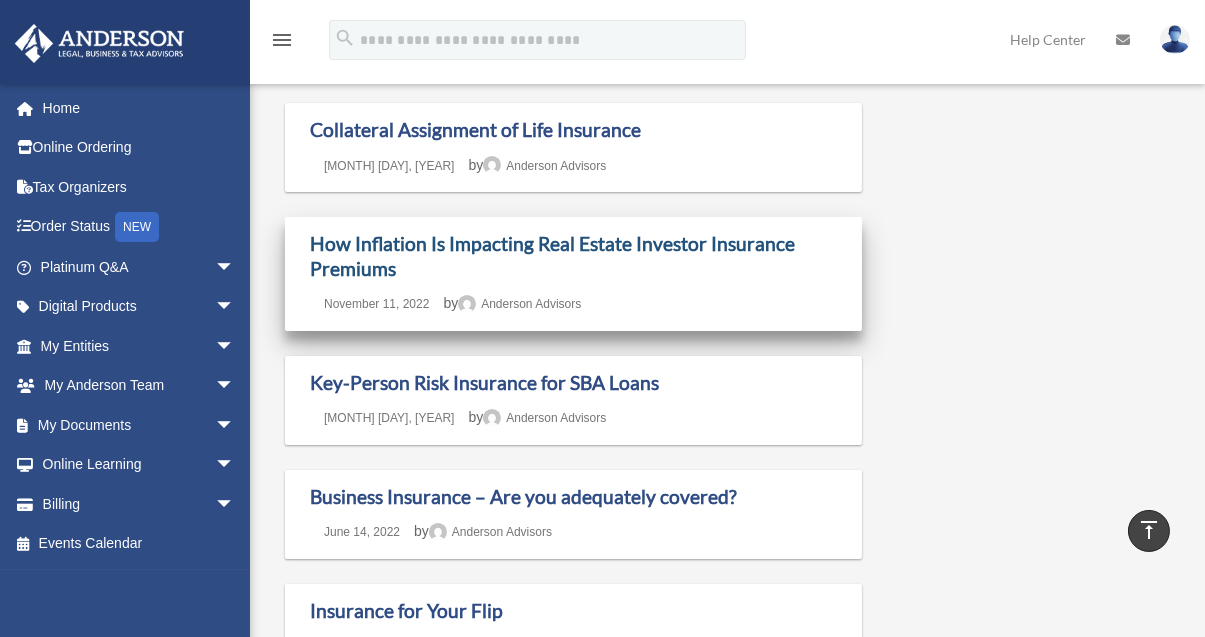 click on "How Inflation Is Impacting Real Estate Investor Insurance Premiums" at bounding box center [552, 256] 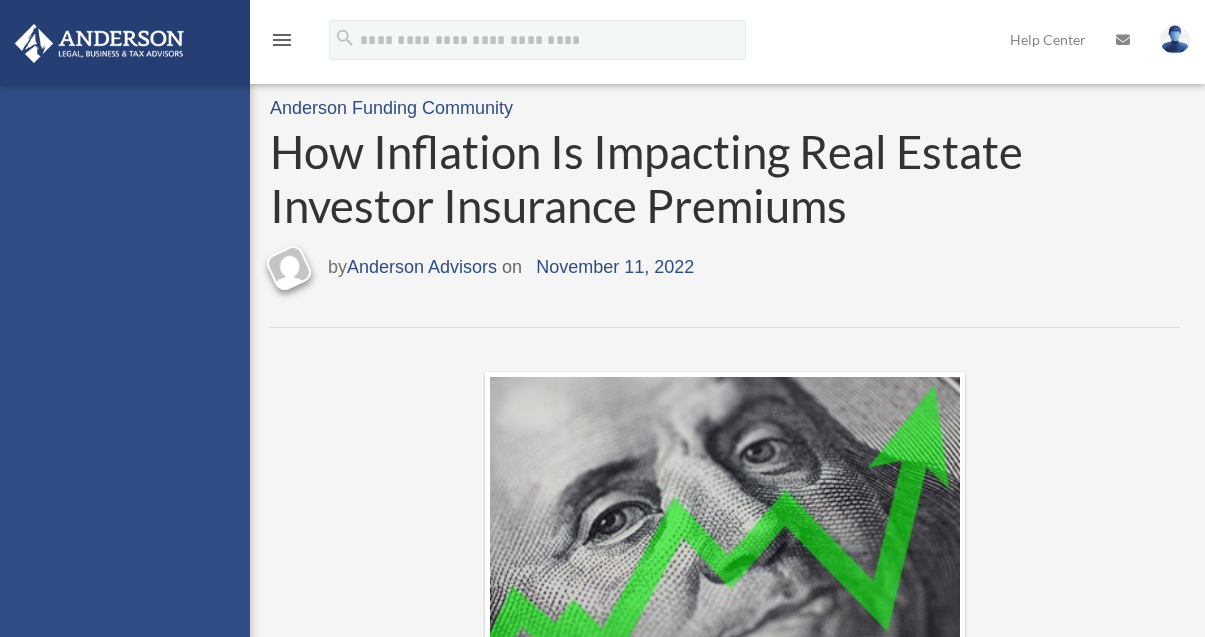 scroll, scrollTop: 0, scrollLeft: 0, axis: both 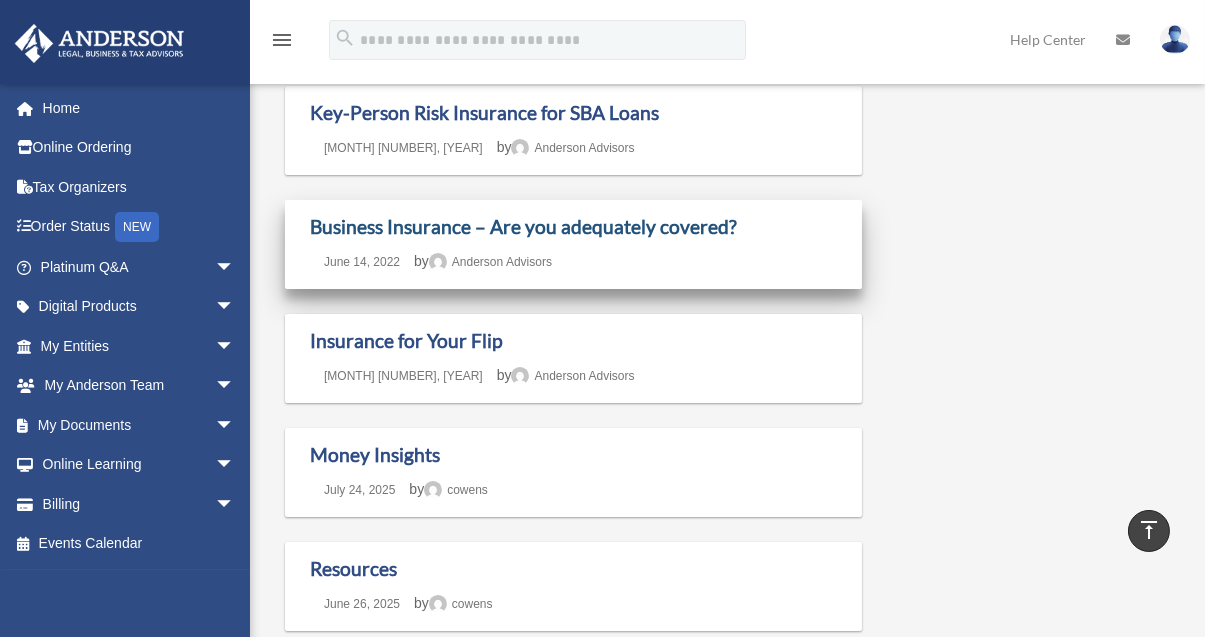 click on "Business Insurance – Are you adequately covered?" at bounding box center (523, 226) 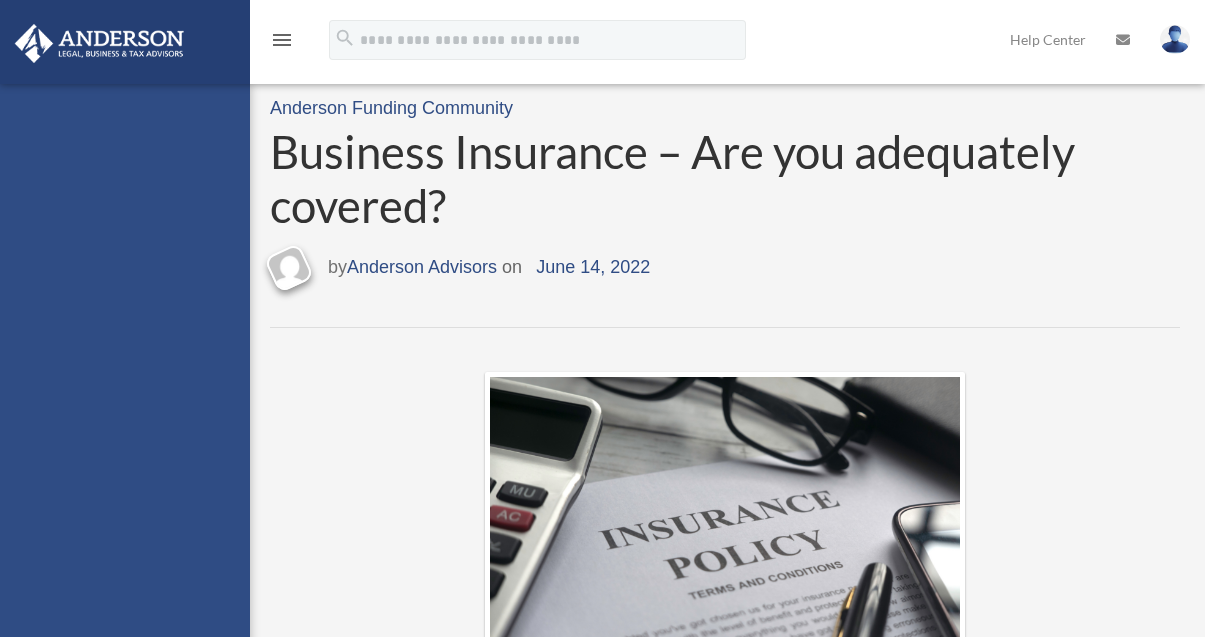 scroll, scrollTop: 0, scrollLeft: 0, axis: both 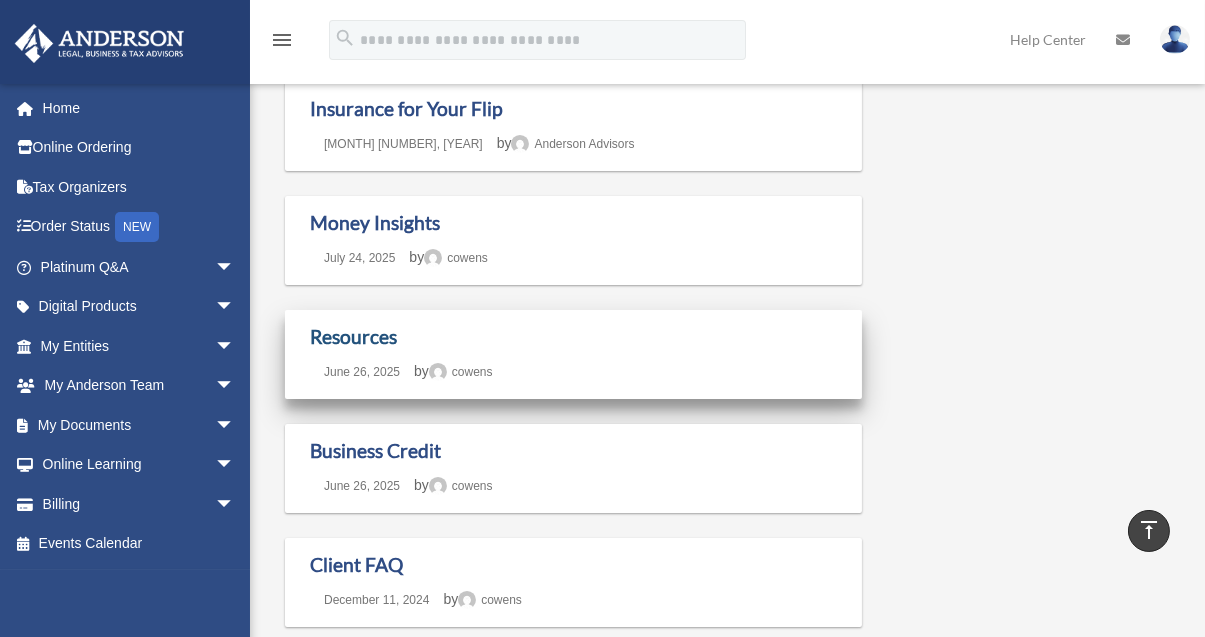 click on "Resources" at bounding box center [353, 336] 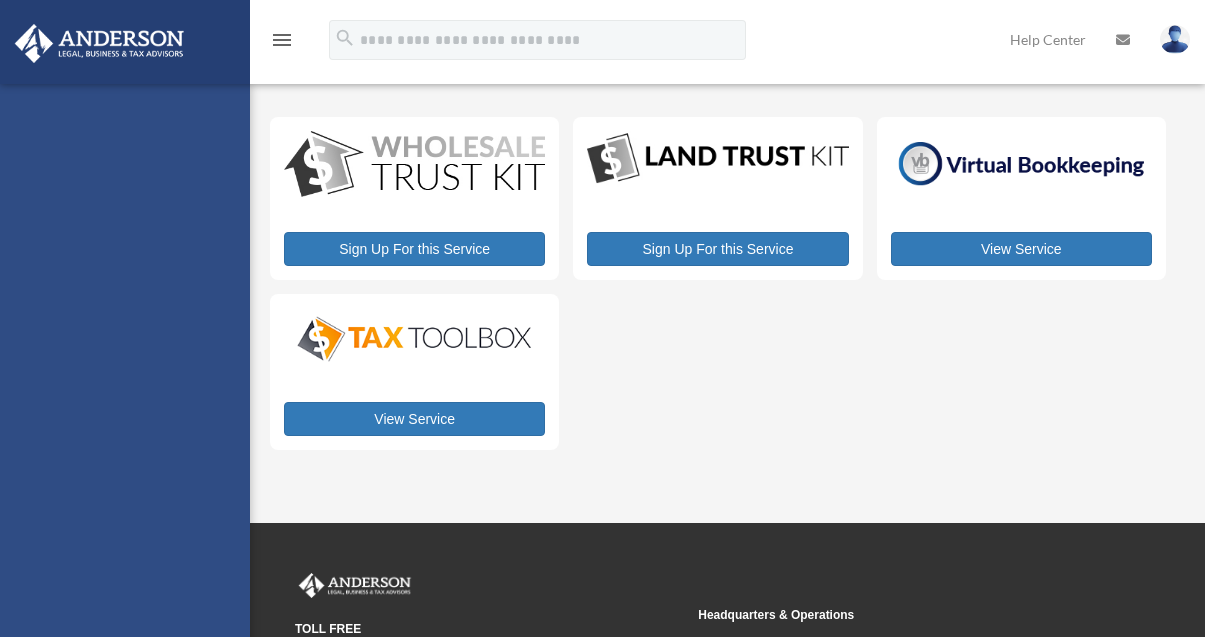 scroll, scrollTop: 0, scrollLeft: 0, axis: both 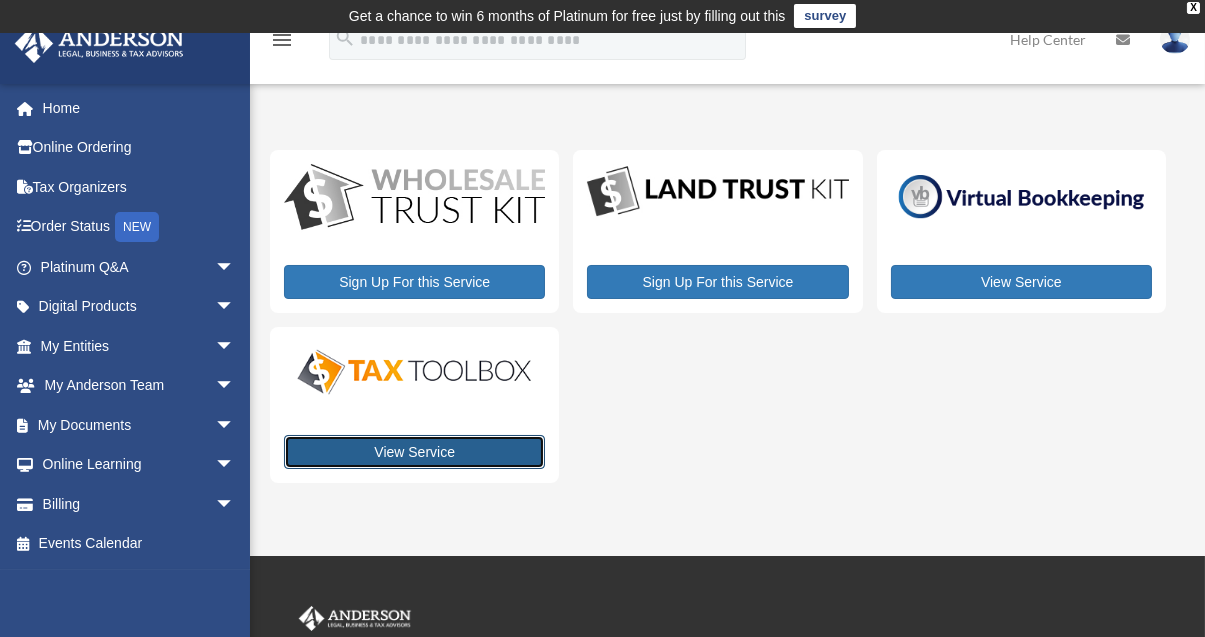 click on "View Service" at bounding box center [414, 452] 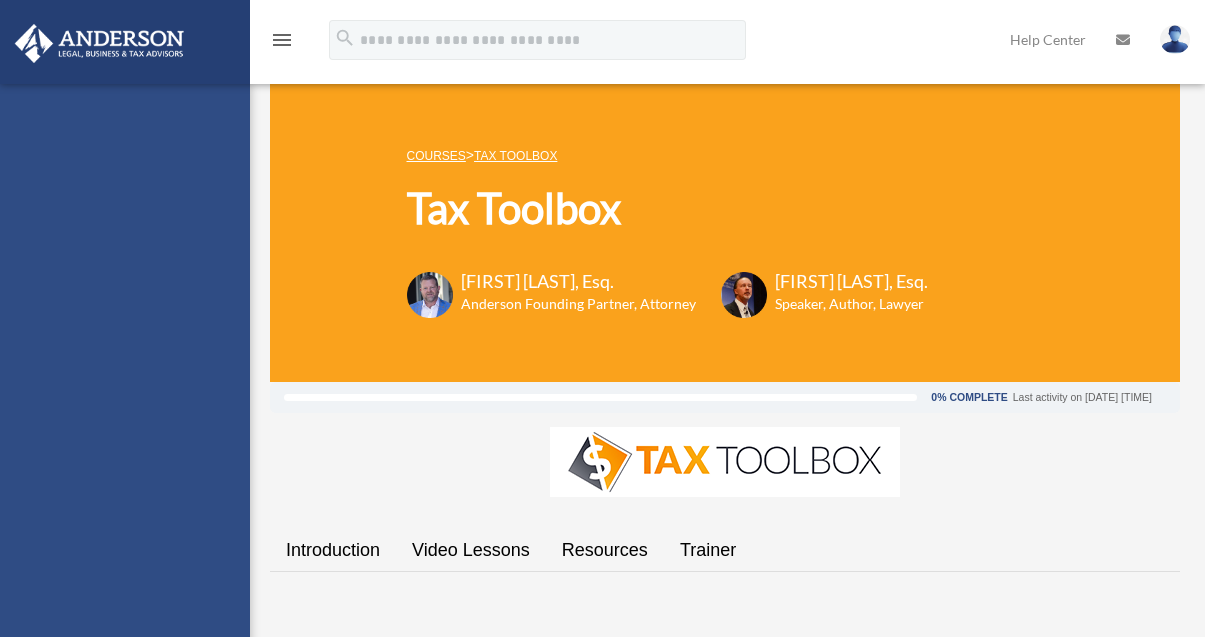 scroll, scrollTop: 0, scrollLeft: 0, axis: both 